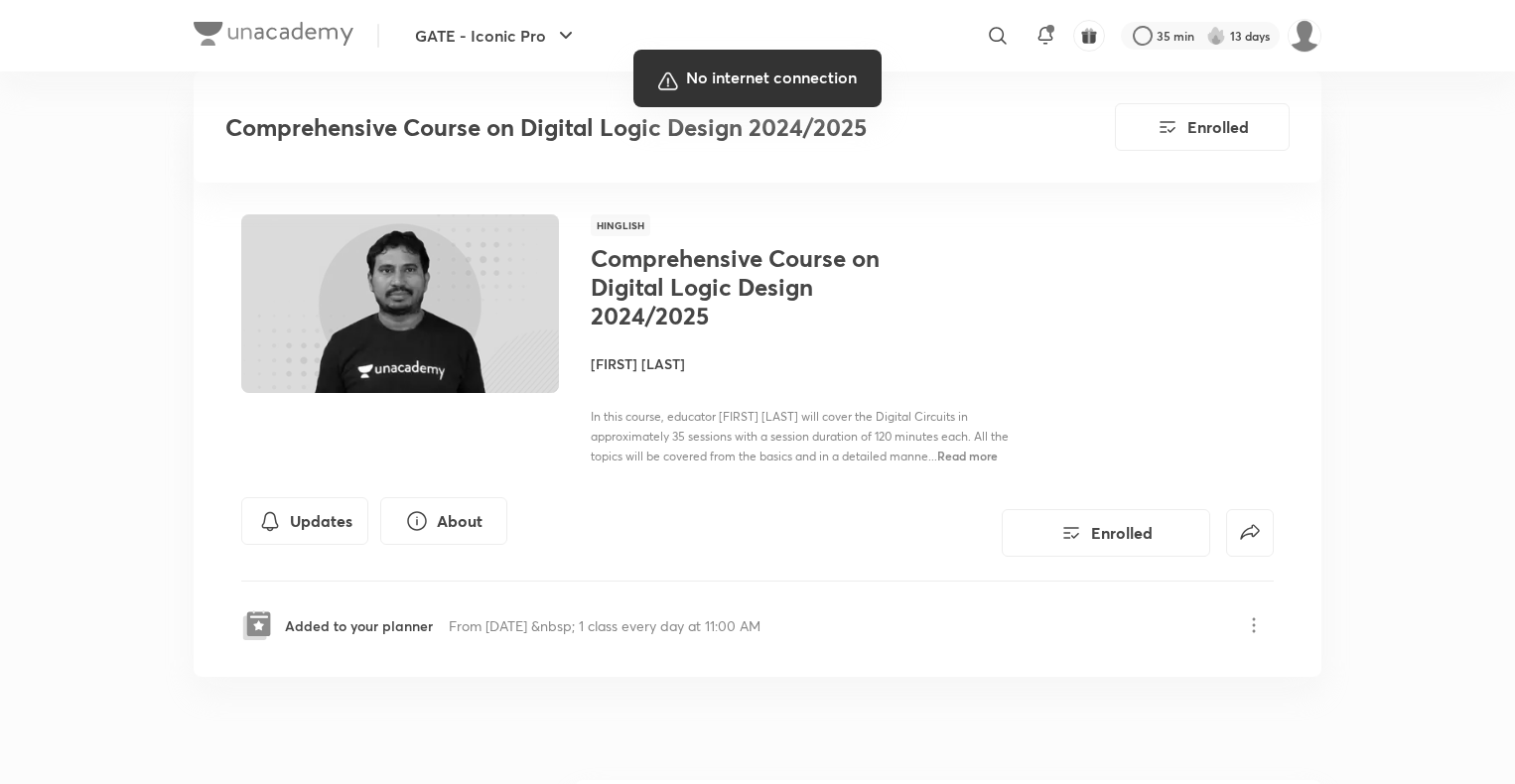 scroll, scrollTop: 9349, scrollLeft: 0, axis: vertical 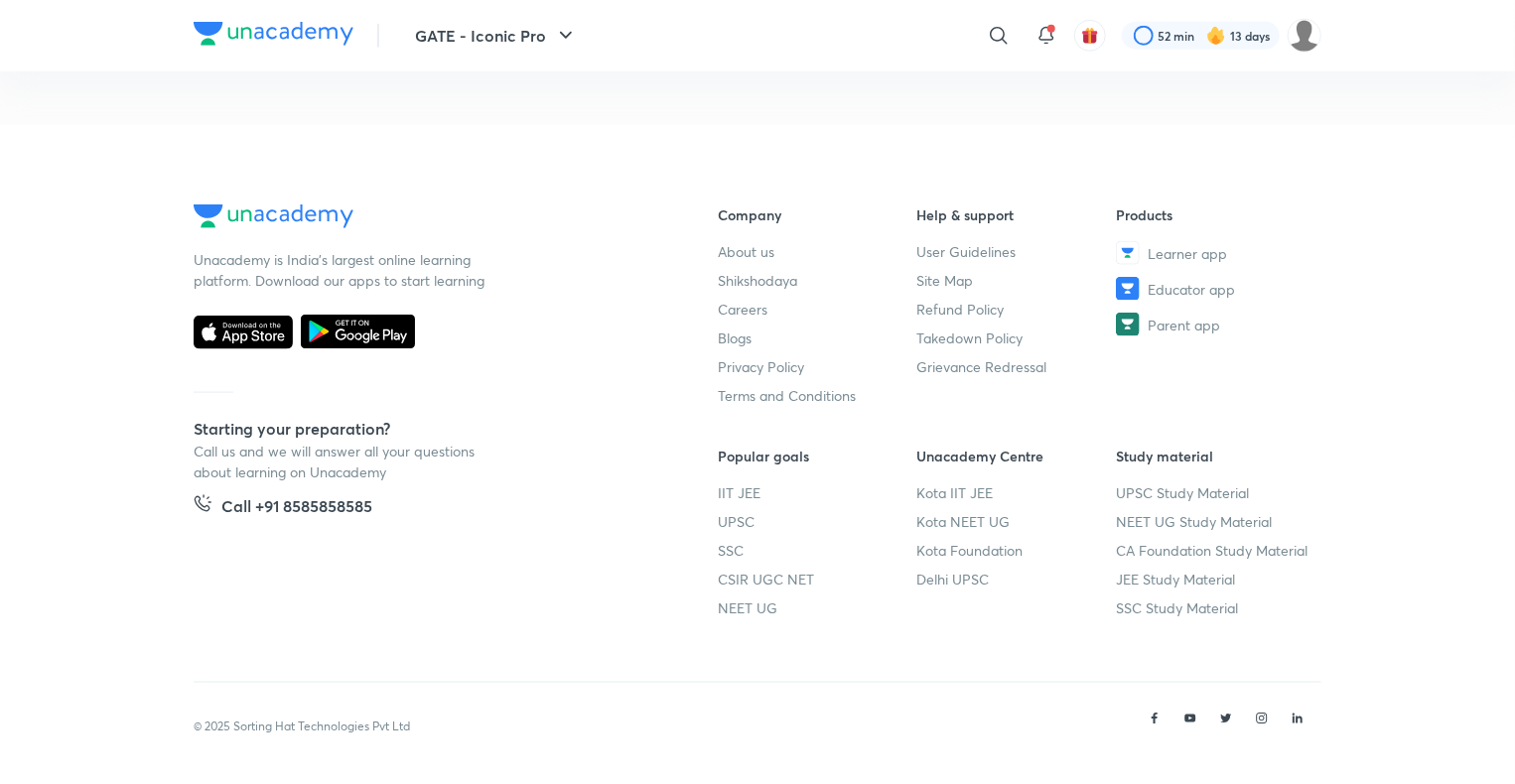 click on "Unacademy is India’s largest online learning platform. Download our apps to start learning Starting your preparation? Call us and we will answer all your questions about learning on Unacademy Call +91 [PHONE] Company About us Shikshodaya Careers Blogs Privacy Policy Terms and Conditions Help & support User Guidelines Site Map Refund Policy Takedown Policy Grievance Redressal Products Learner app Educator app Parent app Popular goals IIT JEE UPSC SSC CSIR UGC NET NEET UG Unacademy Centre Kota IIT JEE Kota NEET UG Kota Foundation Delhi UPSC Study material UPSC Study Material NEET UG Study Material CA Foundation Study Material JEE Study Material SSC Study Material © [YEAR] Sorting Hat Technologies Pvt Ltd" at bounding box center [758, 475] 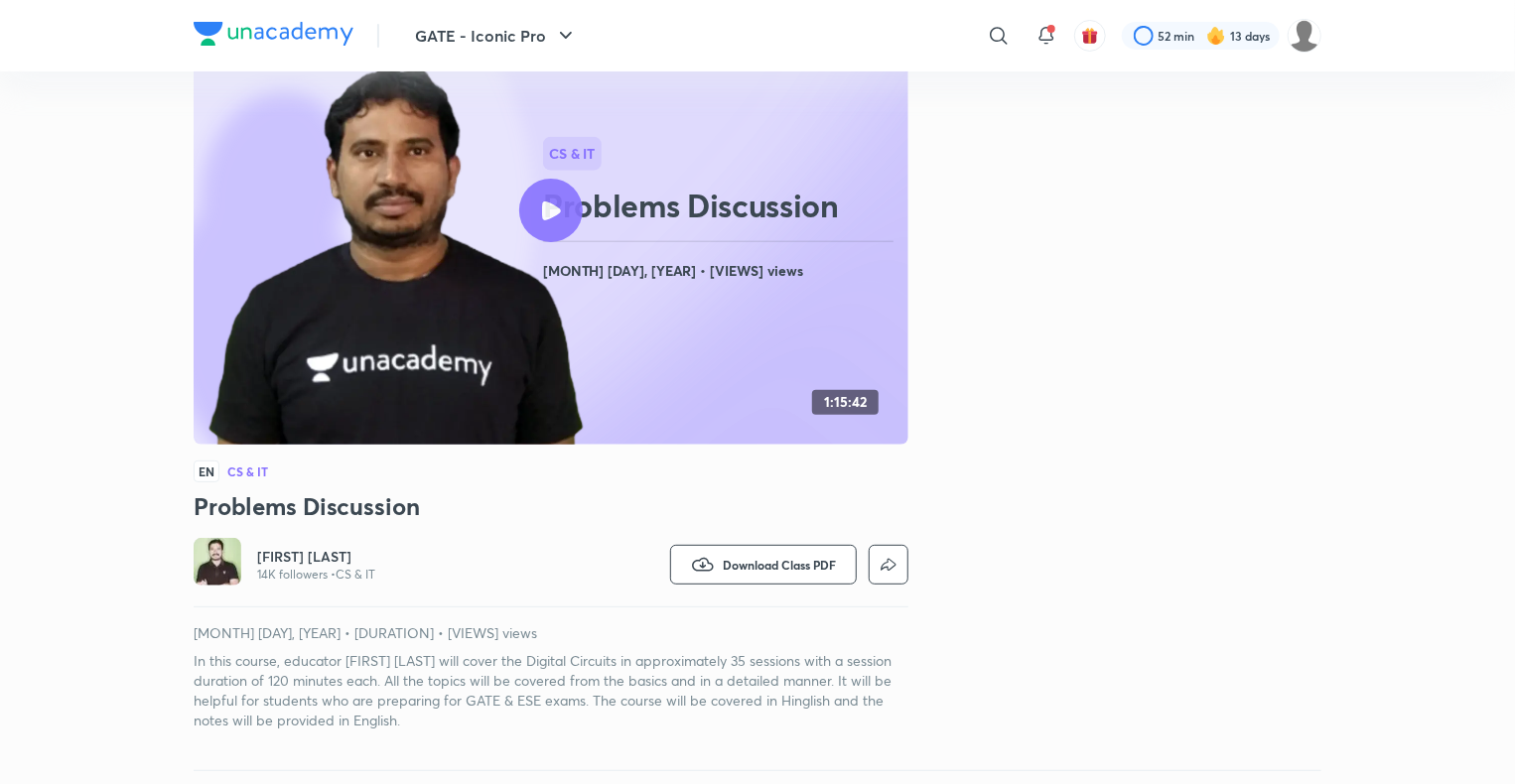 scroll, scrollTop: 0, scrollLeft: 0, axis: both 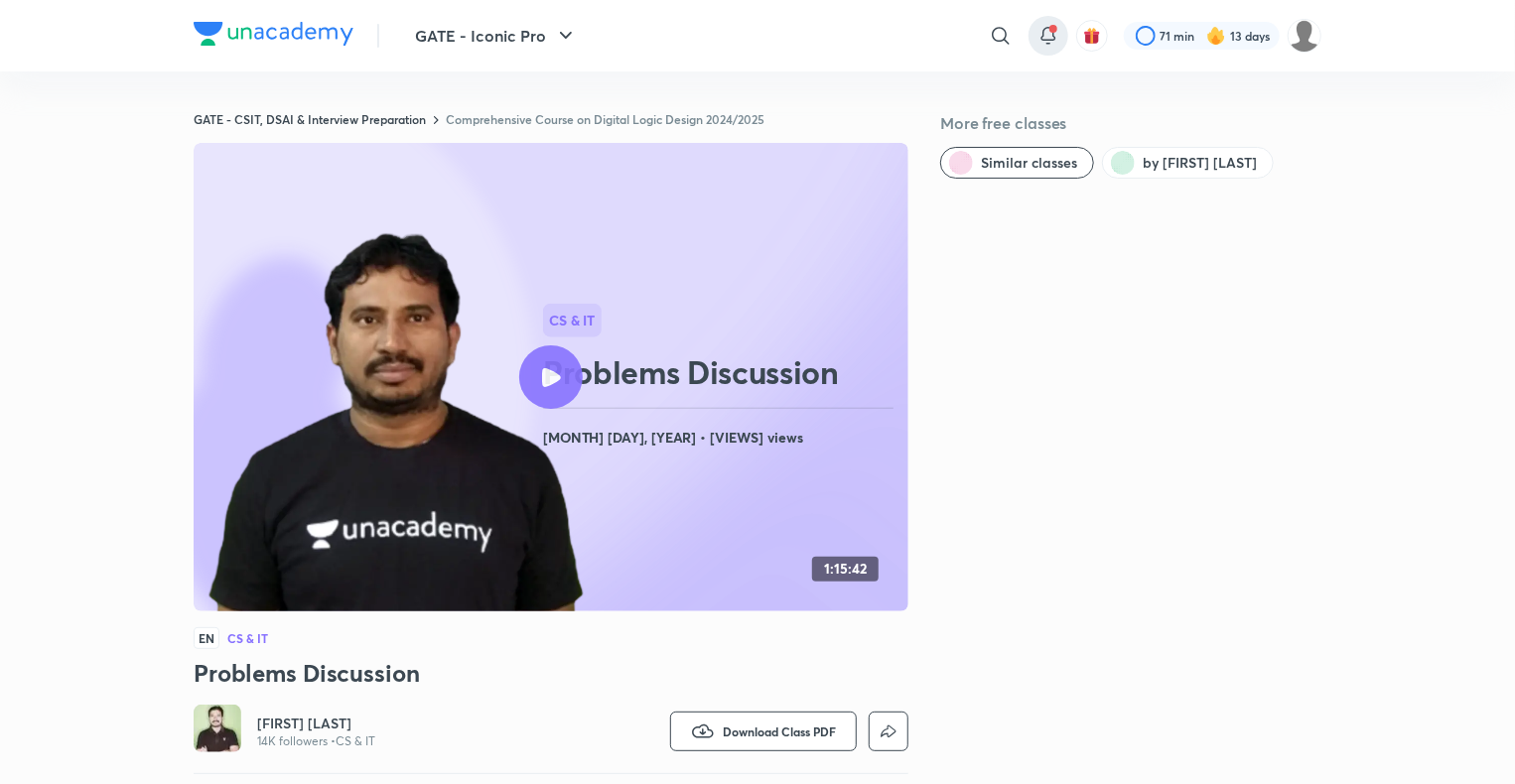 click at bounding box center (1053, 29) 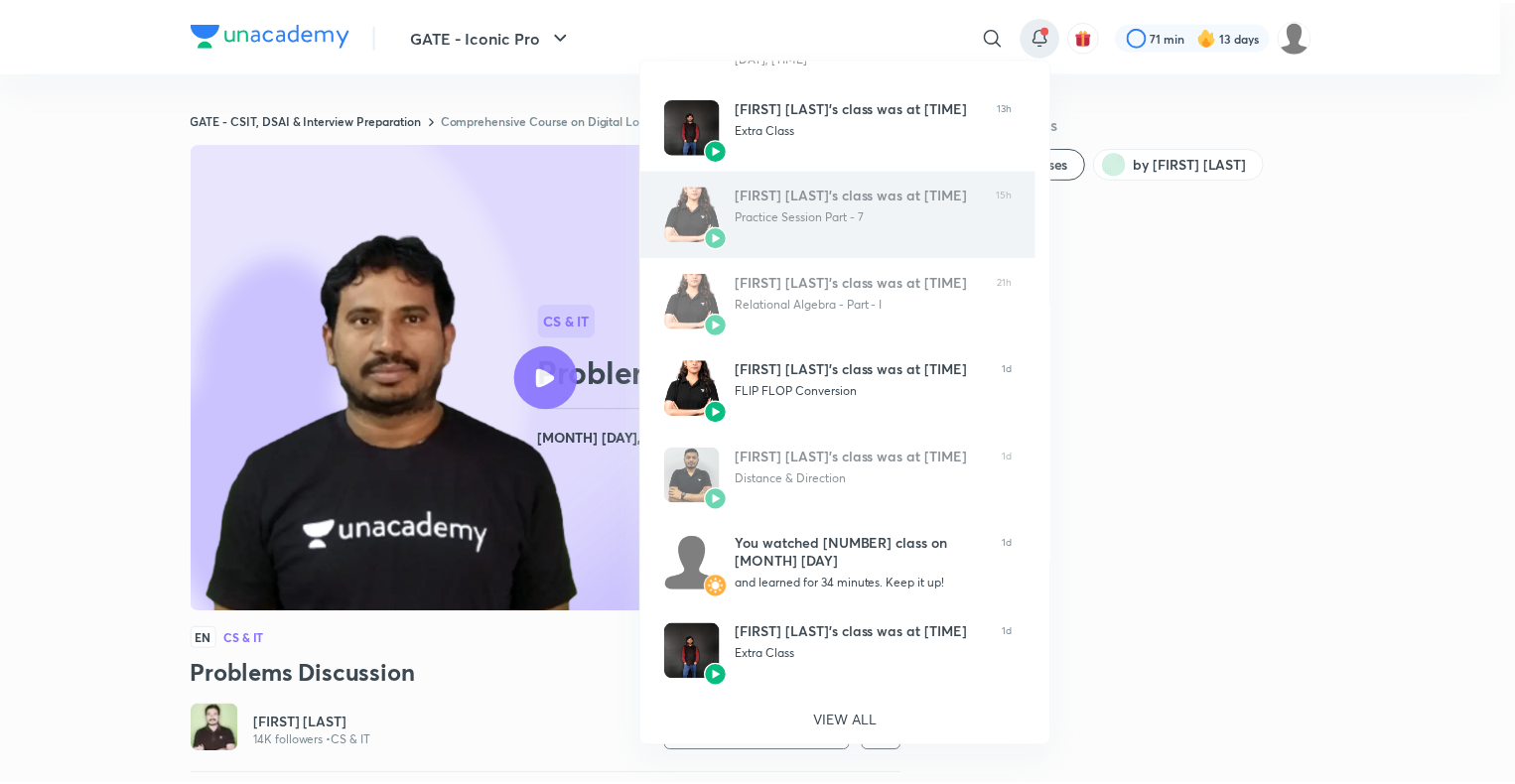 scroll, scrollTop: 0, scrollLeft: 0, axis: both 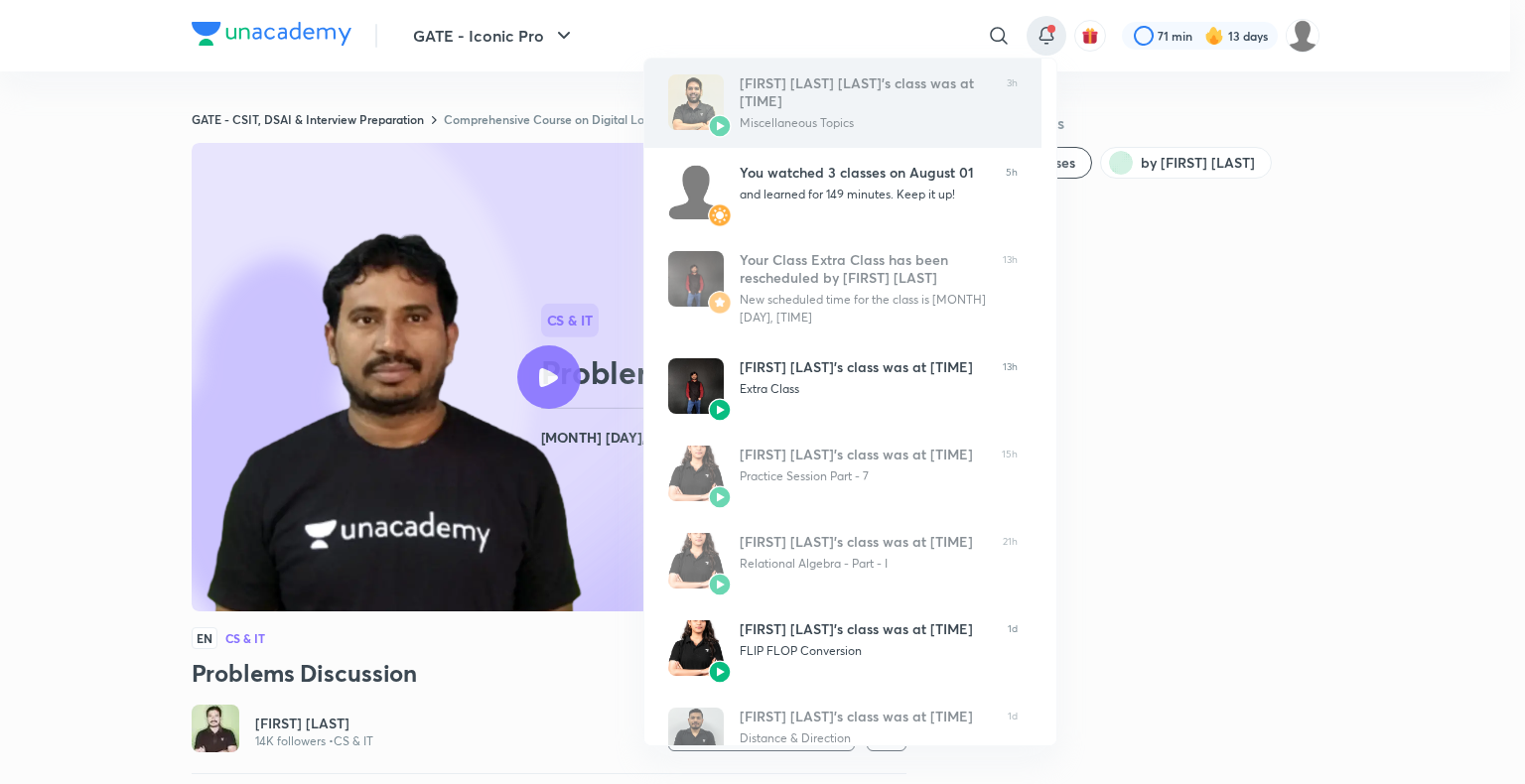 click on "Gurupal Singh Chawla’s class was at 8:00 AM" at bounding box center [865, 92] 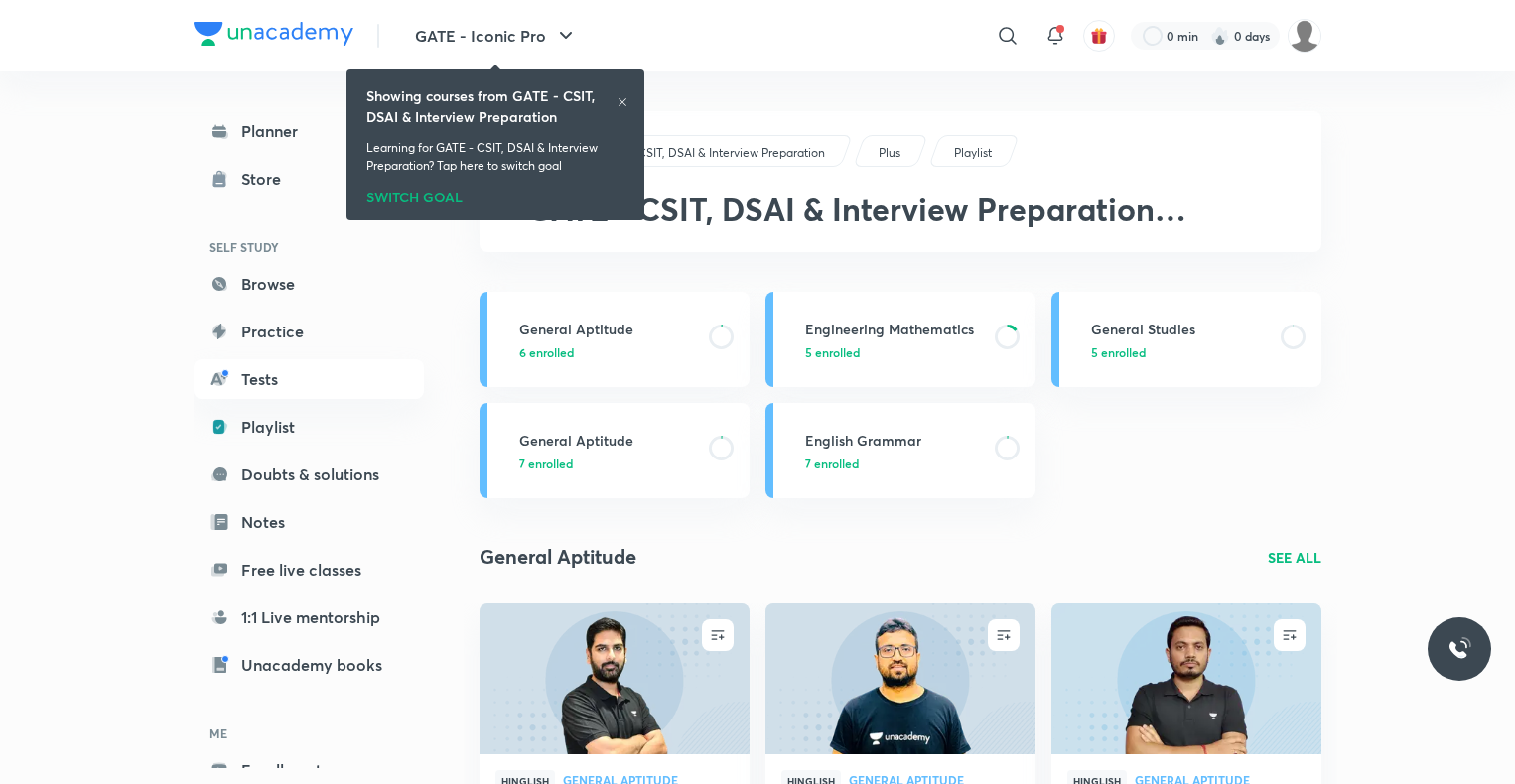 scroll, scrollTop: 0, scrollLeft: 0, axis: both 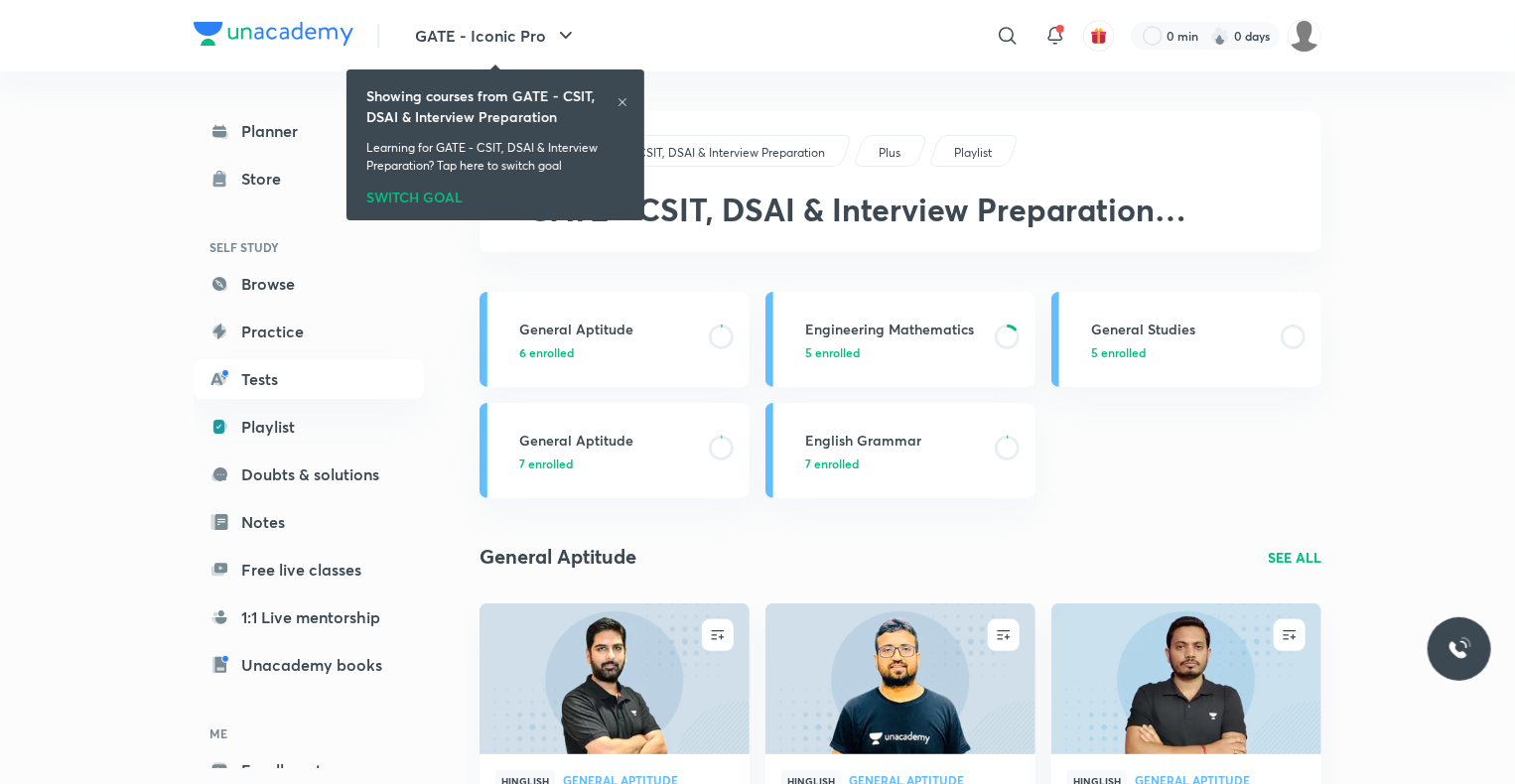 click 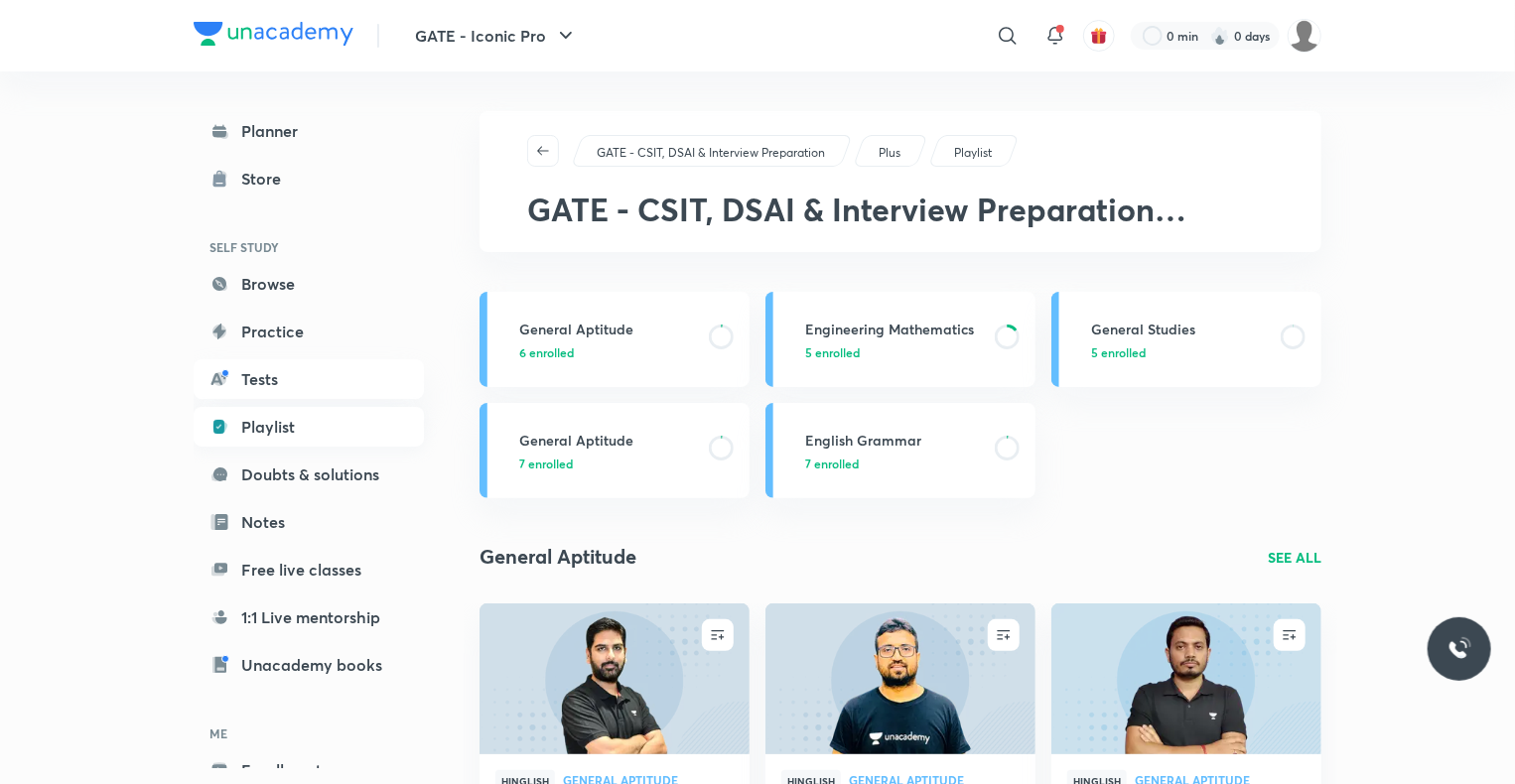 click on "Playlist" at bounding box center (309, 427) 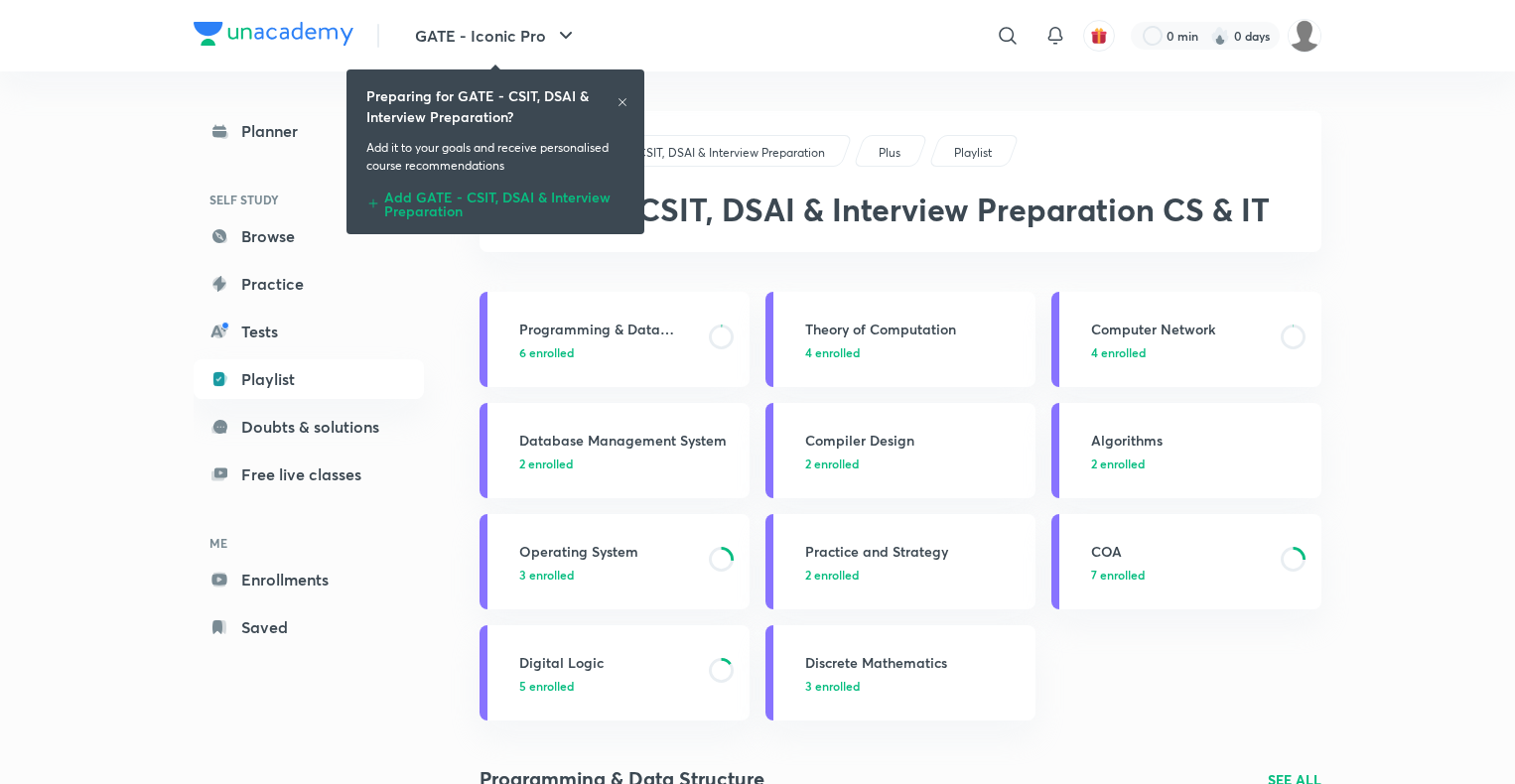 scroll, scrollTop: 0, scrollLeft: 0, axis: both 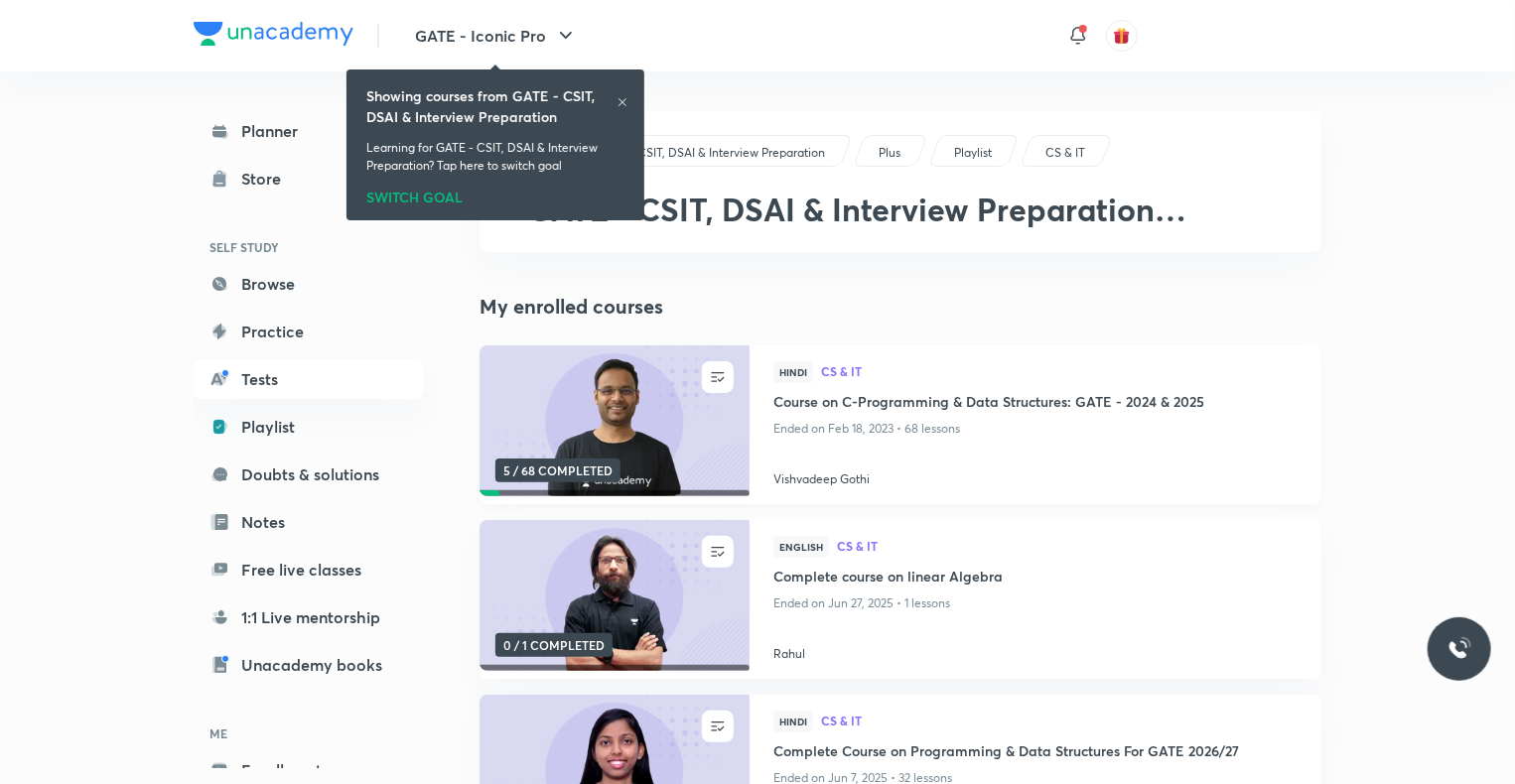click on "Course on C-Programming & Data Structures: GATE - 2024 & 2025" at bounding box center [1035, 403] 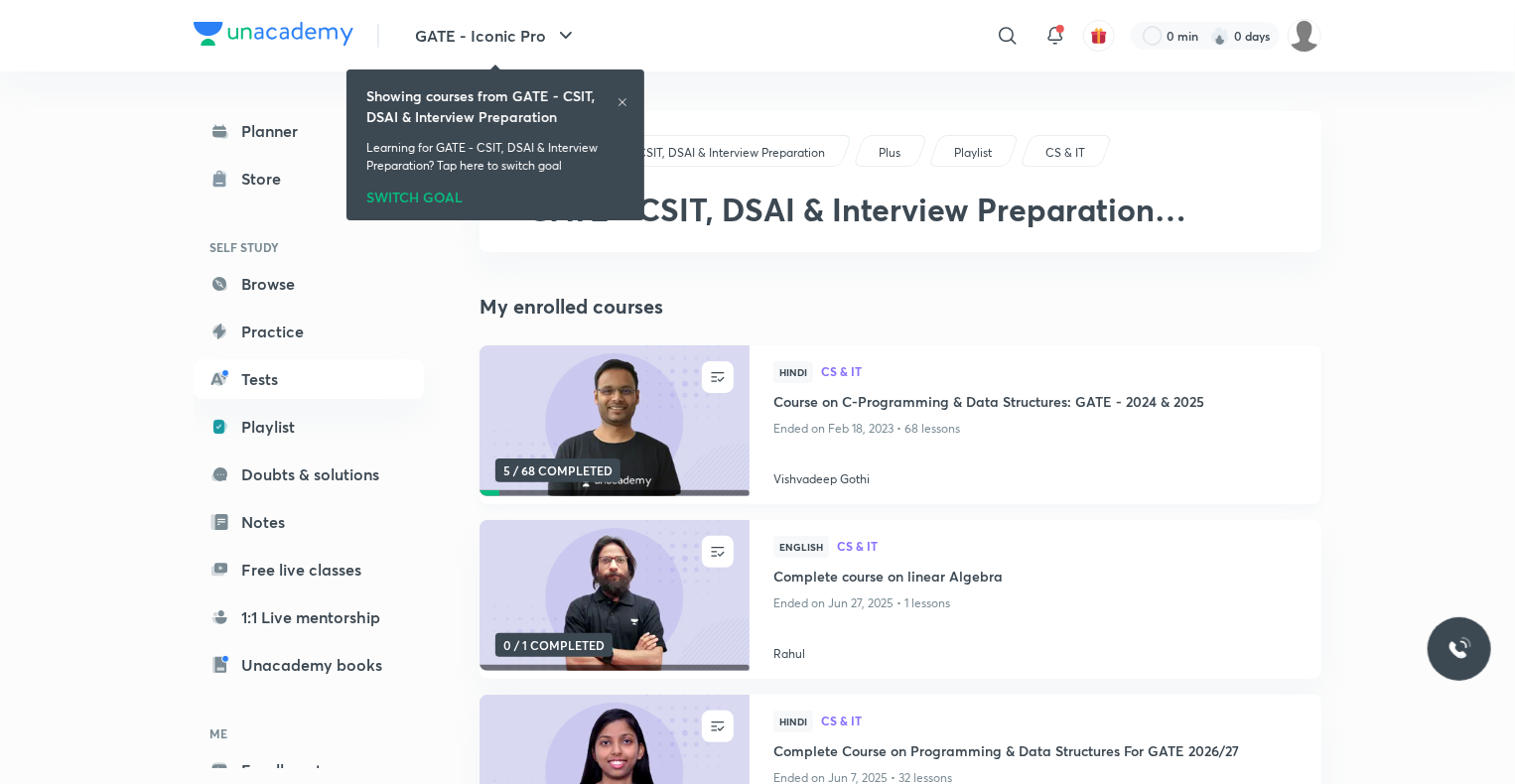 scroll, scrollTop: 0, scrollLeft: 0, axis: both 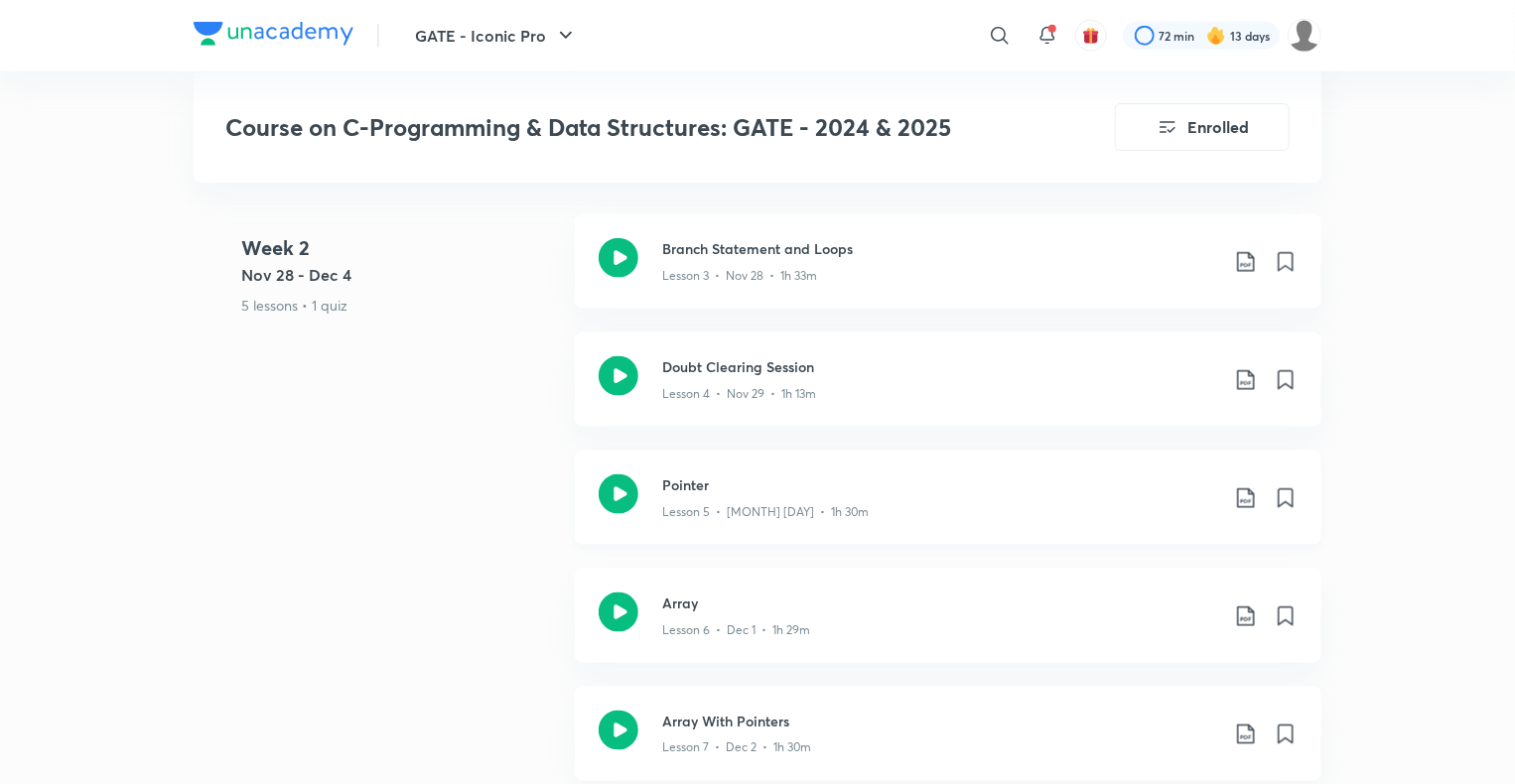 click on "Lesson 5  •  [MONTH] [DAY]  •  1h 30m" at bounding box center (940, -297) 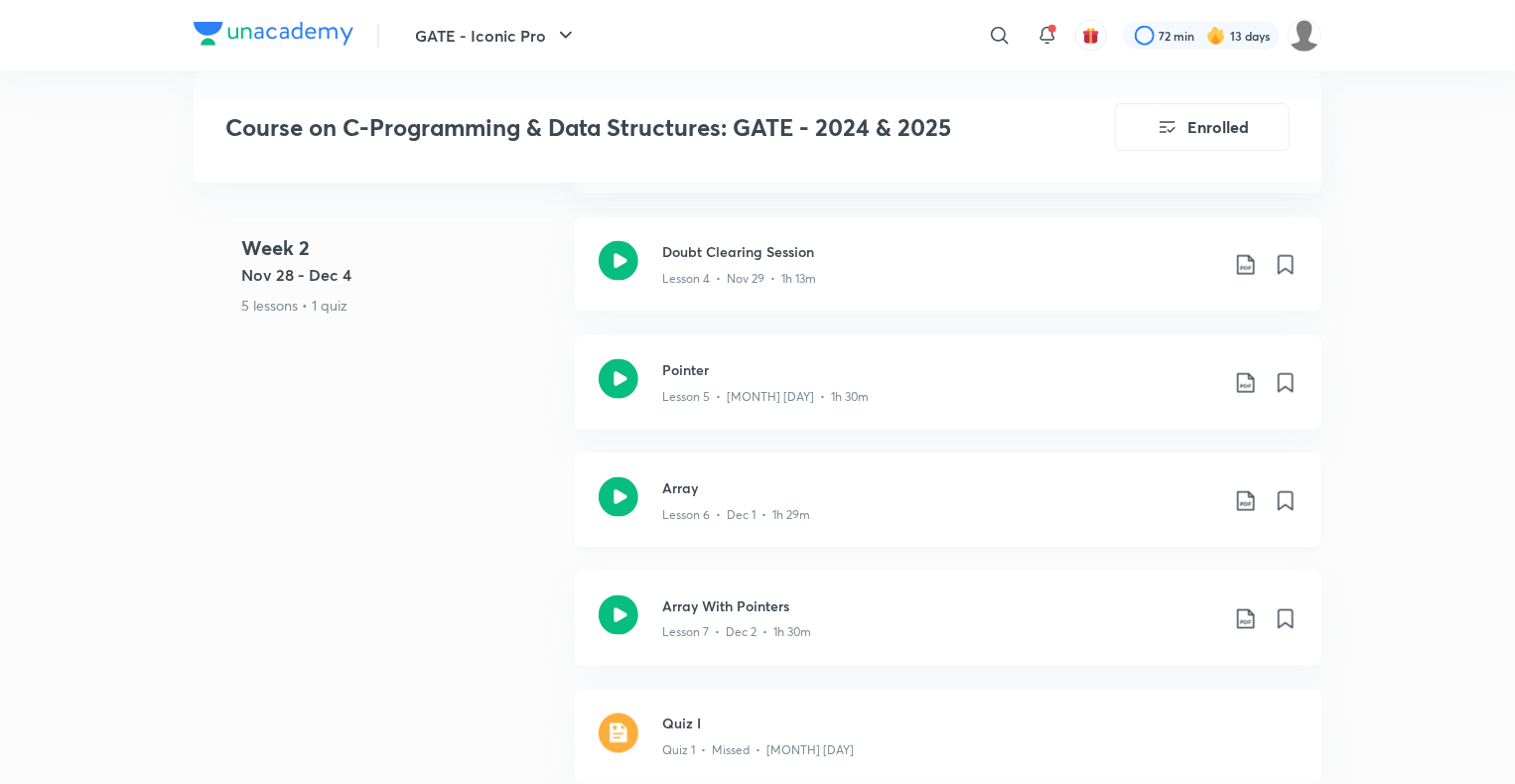 scroll, scrollTop: 1281, scrollLeft: 0, axis: vertical 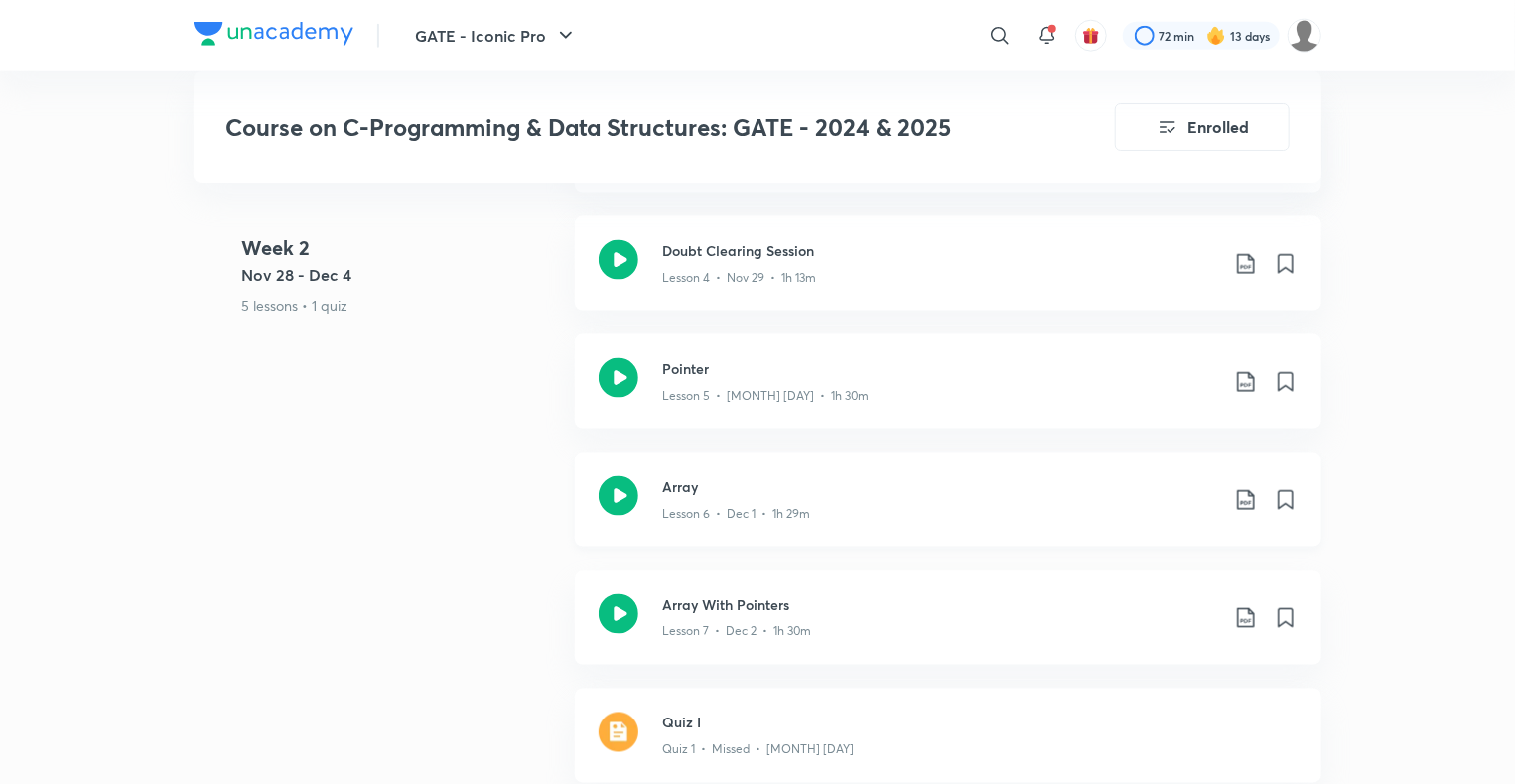 click on "Lesson 6  •  Dec 1  •  1h 29m" at bounding box center [940, 510] 